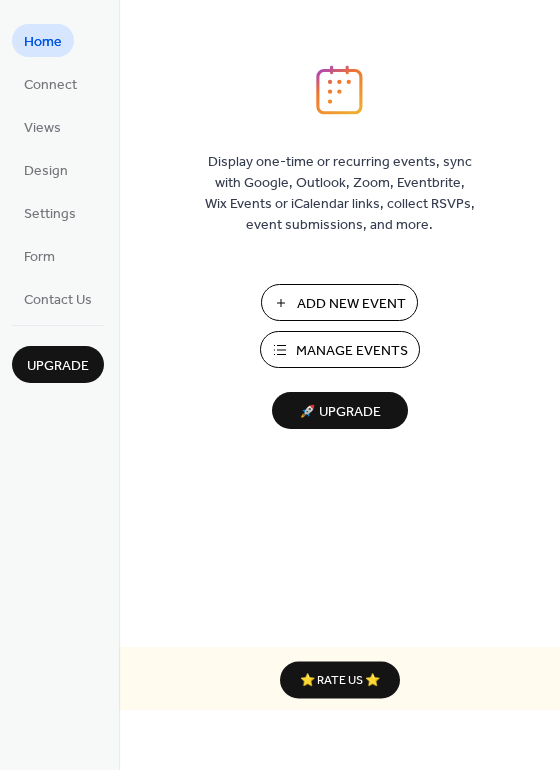 scroll, scrollTop: 0, scrollLeft: 0, axis: both 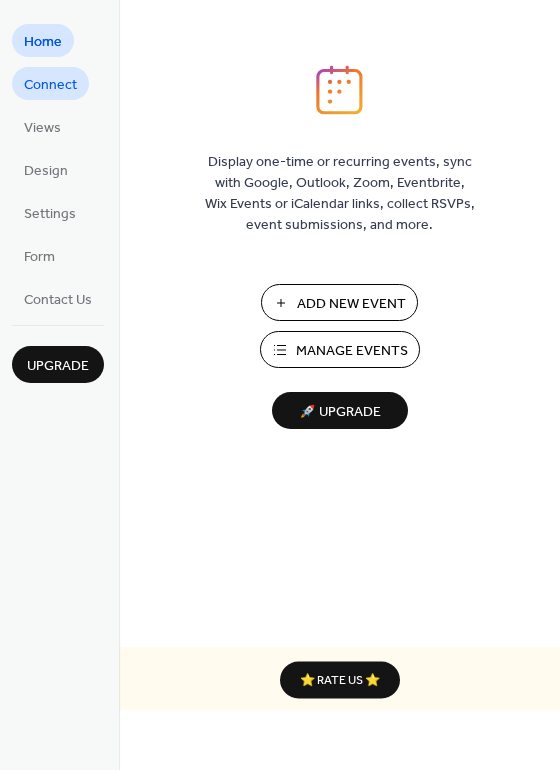 click on "Connect" at bounding box center (50, 85) 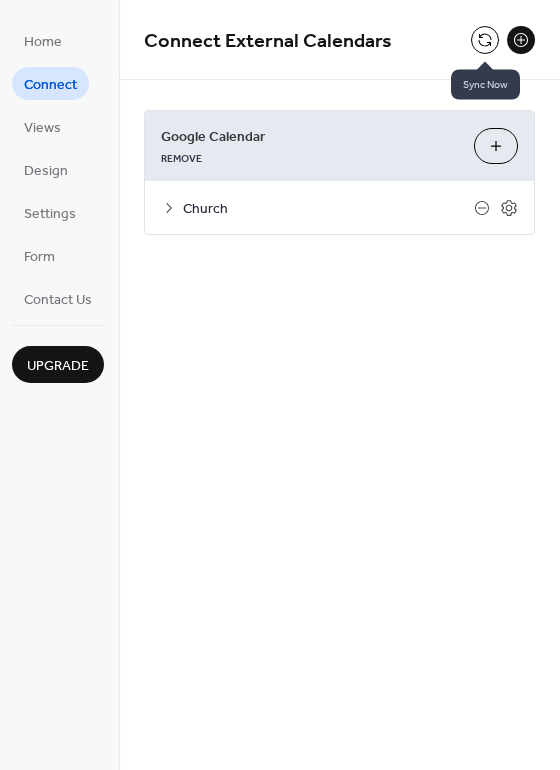 click at bounding box center [485, 40] 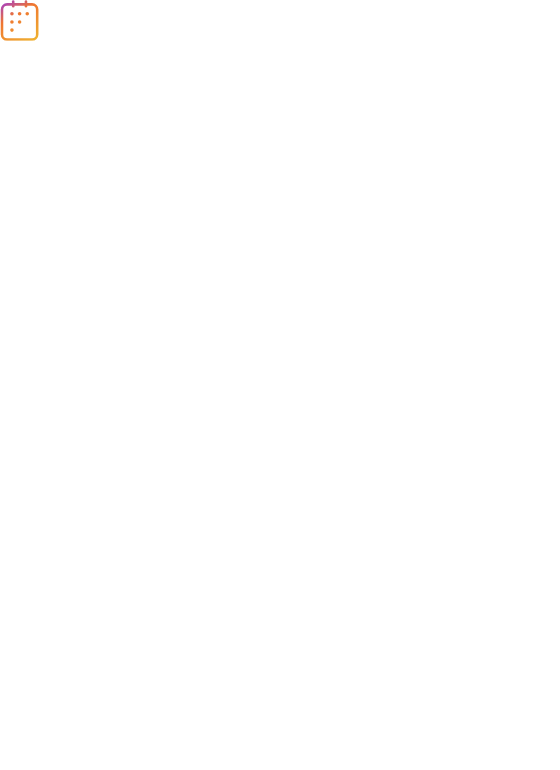 scroll, scrollTop: 0, scrollLeft: 0, axis: both 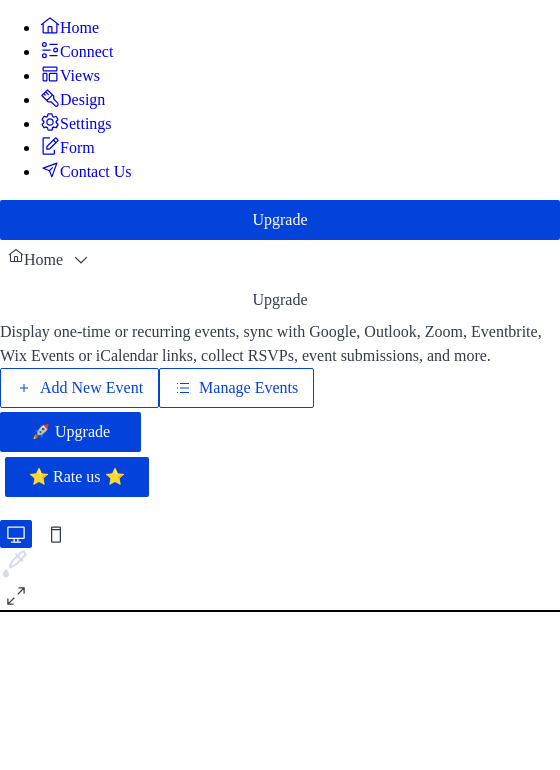 click on "Design" at bounding box center (82, 100) 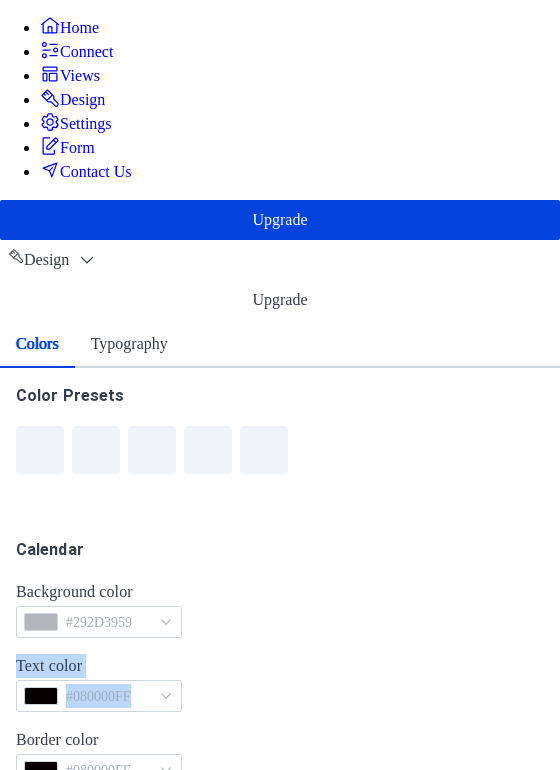 drag, startPoint x: 553, startPoint y: 305, endPoint x: 583, endPoint y: 407, distance: 106.320274 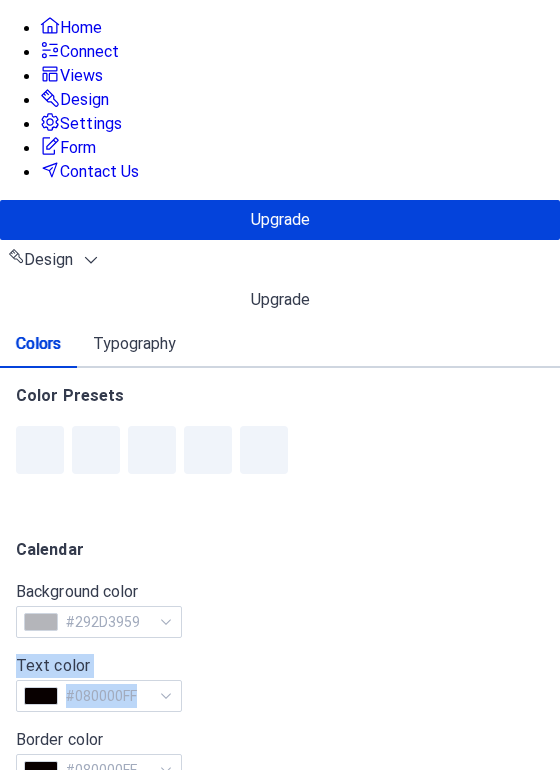 click on "Home Connect Views Design Settings Form Contact Us Upgrade Design Upgrade Colors Typography Color Presets Calendar Background color #292D3959 Text color #080000FF Border color #080000FF Inner border color #292D39FF Inner background color #E6E7EAFF Default event color #031C21FF Header Background color #292D3959 Text color #FFFFFFFF Border color #DFE2E8FF Event card Background color #495163FF Month View Highlight busy days Busy day background color #5A6378FF Date Icon   Use event color Background color #9FA7B7FF Text color #5A6378FF Base Font Size * px Font Families Header font Choose Option Week days font Choose Option Day numbers font Choose Option Events titles font Choose Option Events text font Choose Option Date icon days font Choose Option Date icon months font Choose Option Events Calendar - Calendar Design" at bounding box center [280, 1025] 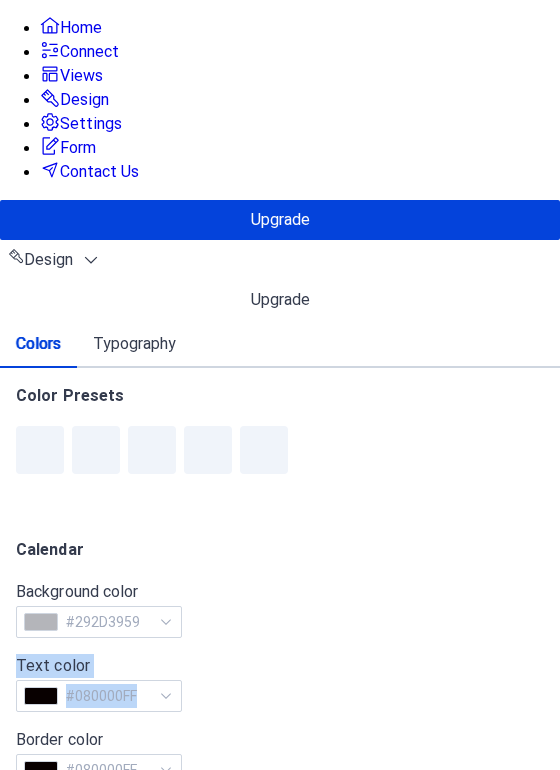 scroll, scrollTop: 588, scrollLeft: 0, axis: vertical 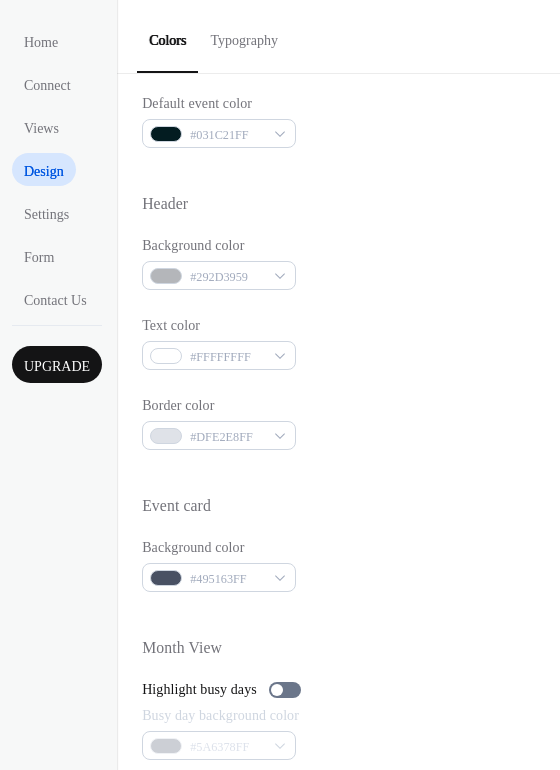 click on "Typography" at bounding box center [243, 35] 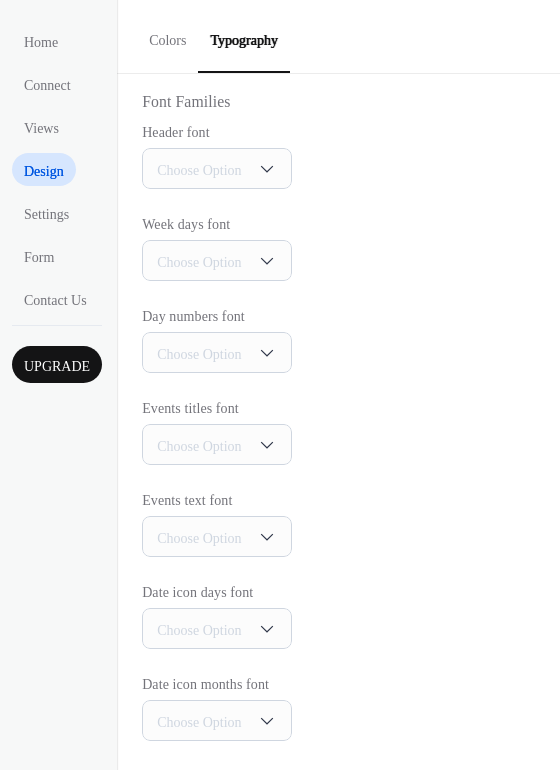 drag, startPoint x: 552, startPoint y: 205, endPoint x: 563, endPoint y: 258, distance: 54.129475 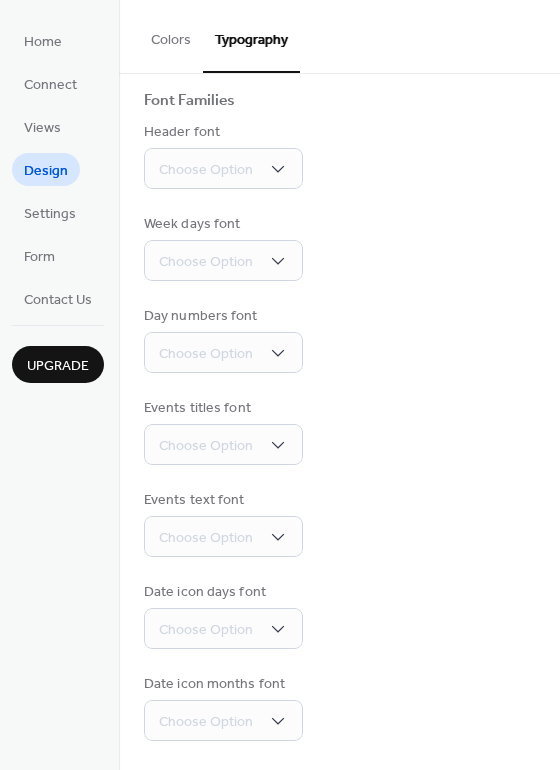 click on "Events titles font Choose Option" at bounding box center (339, 431) 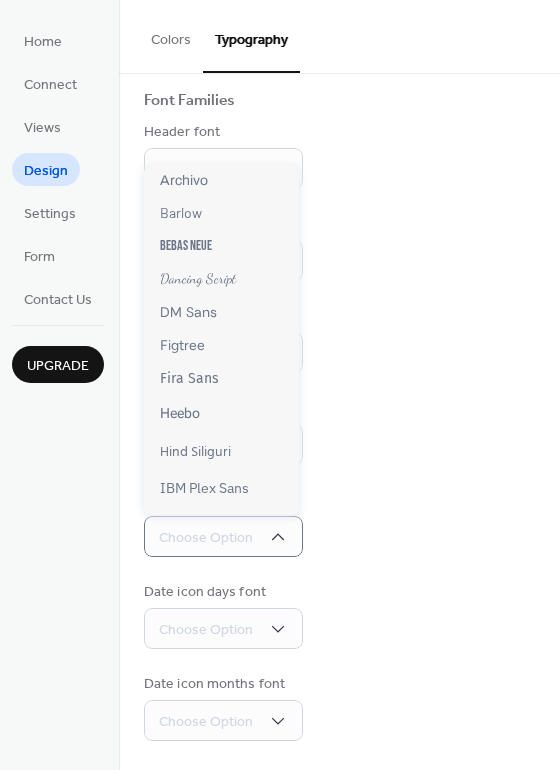 click on "Events text font Choose Option" at bounding box center [339, 523] 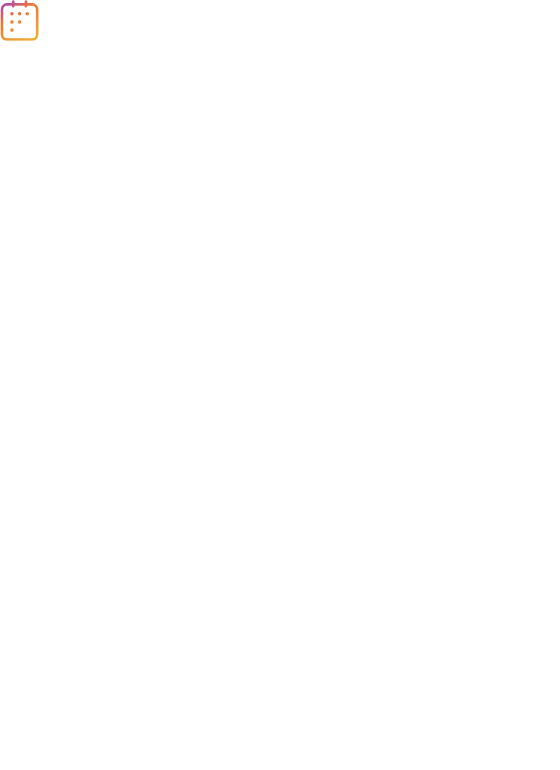 scroll, scrollTop: 0, scrollLeft: 0, axis: both 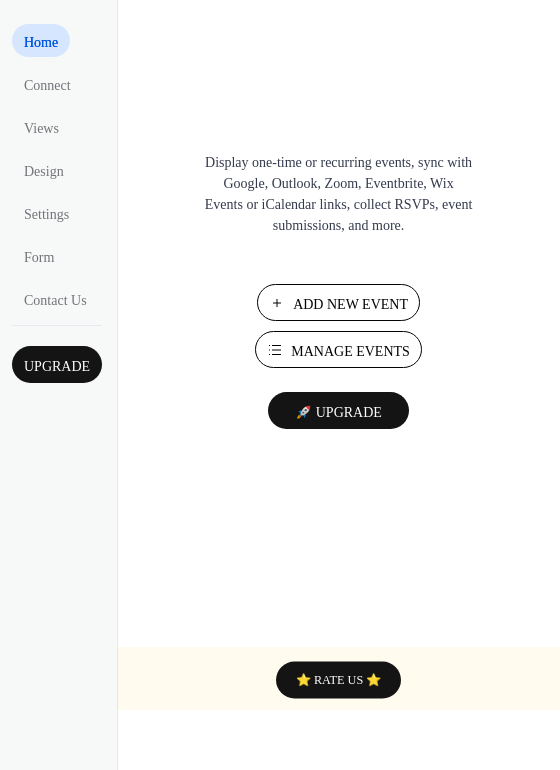 click on "Manage Events" at bounding box center (338, 349) 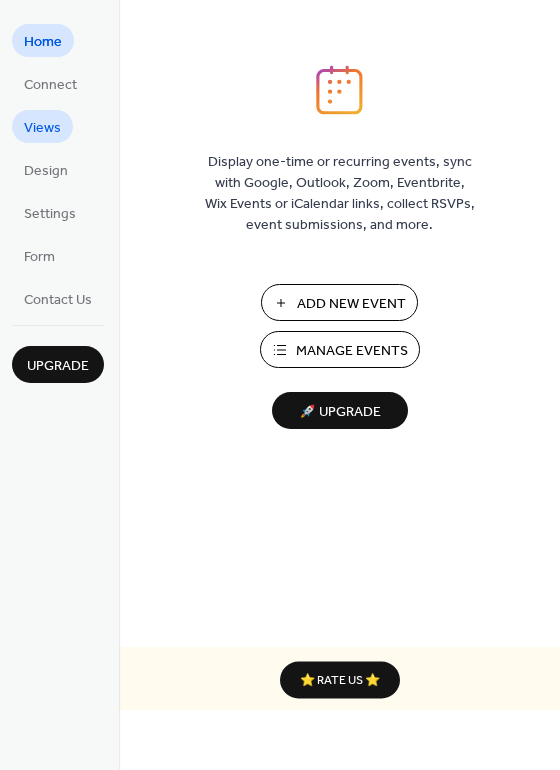 click on "Views" at bounding box center [42, 128] 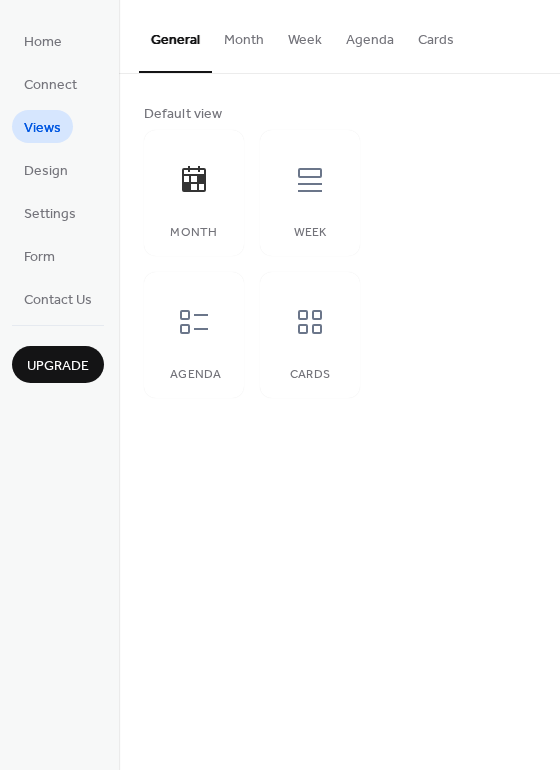 click on "Views" at bounding box center (42, 128) 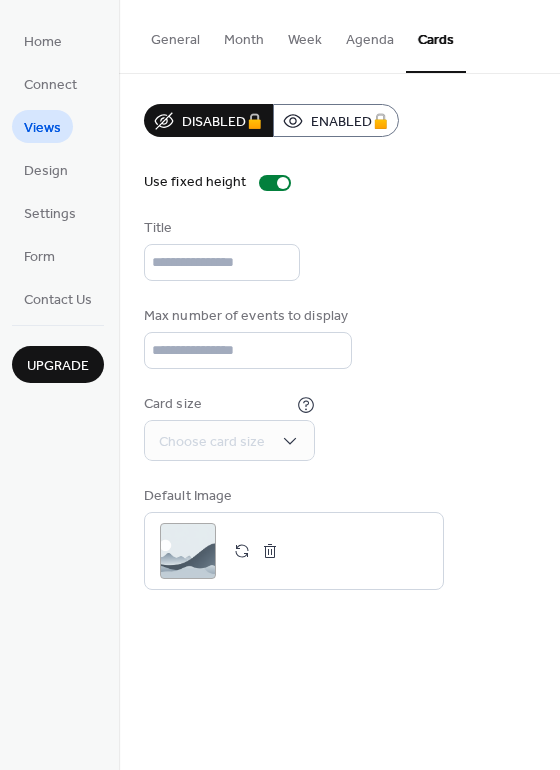 click on "General" at bounding box center (175, 35) 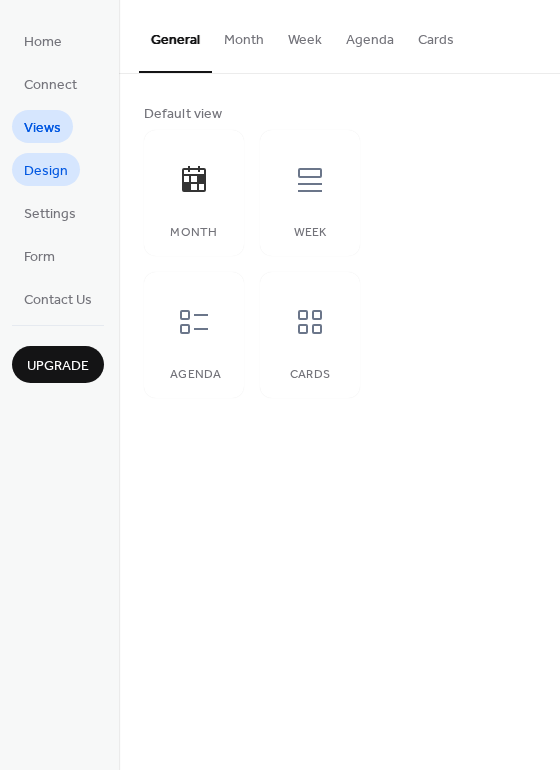 click on "Design" at bounding box center [46, 171] 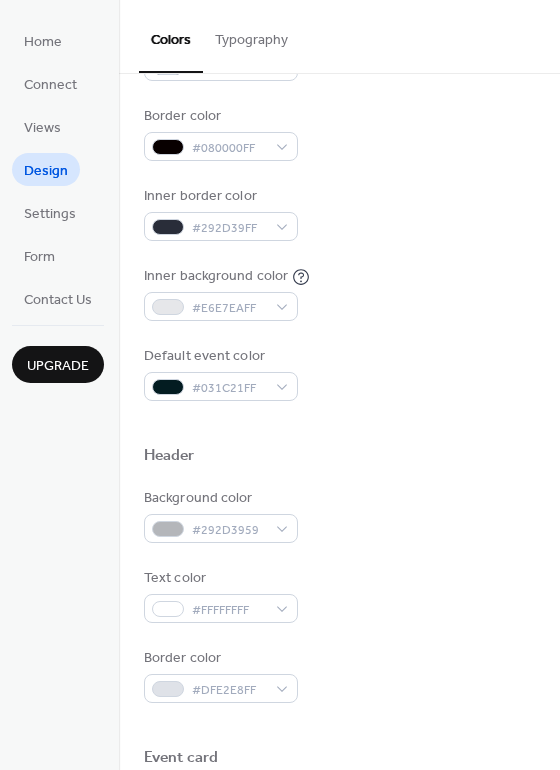 scroll, scrollTop: 340, scrollLeft: 0, axis: vertical 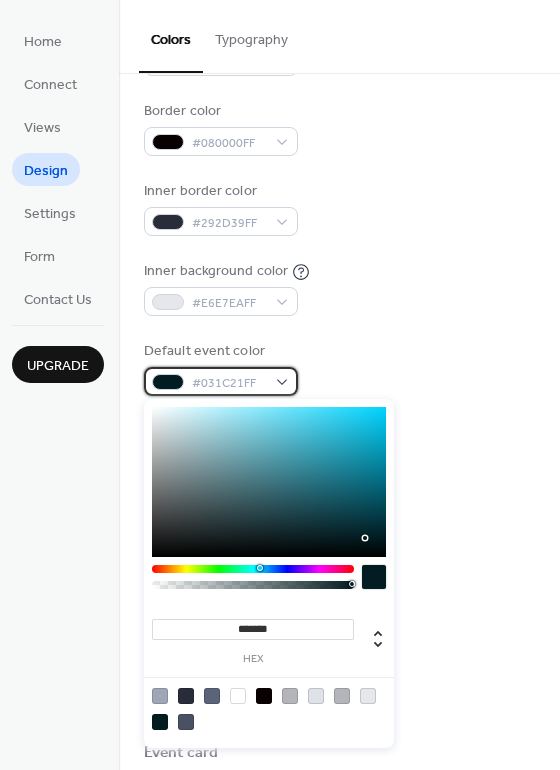 click on "#031C21FF" at bounding box center [221, 381] 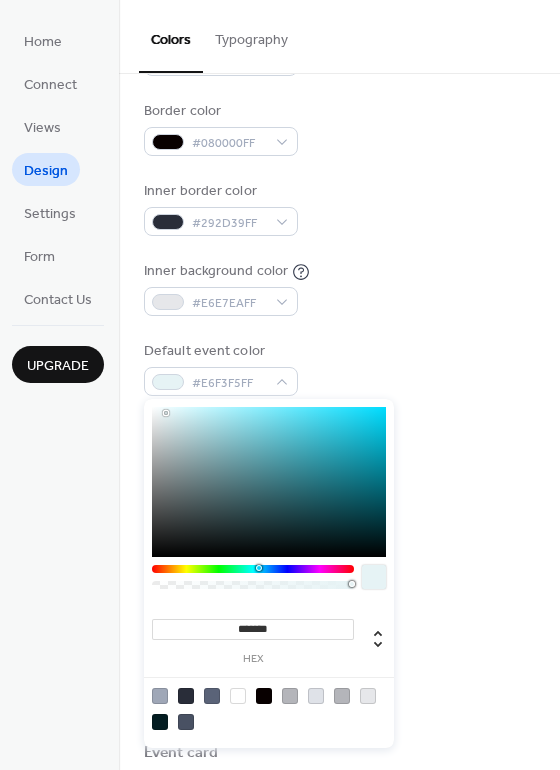 click at bounding box center [269, 482] 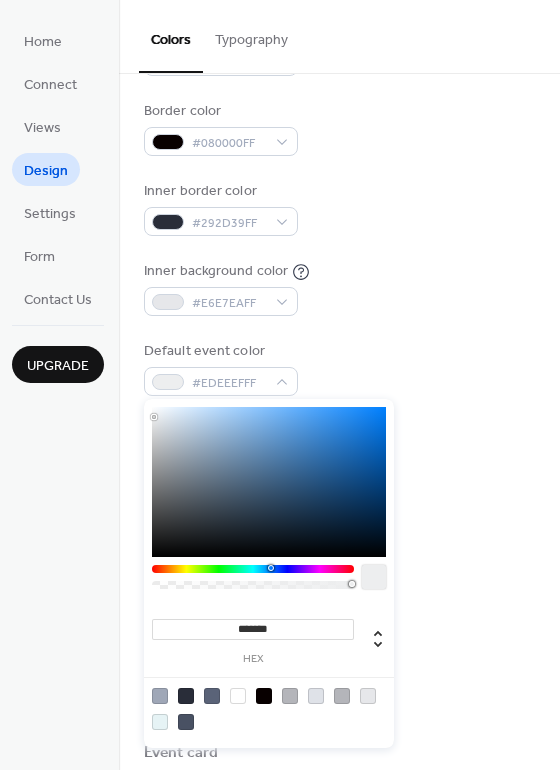 click at bounding box center (269, 482) 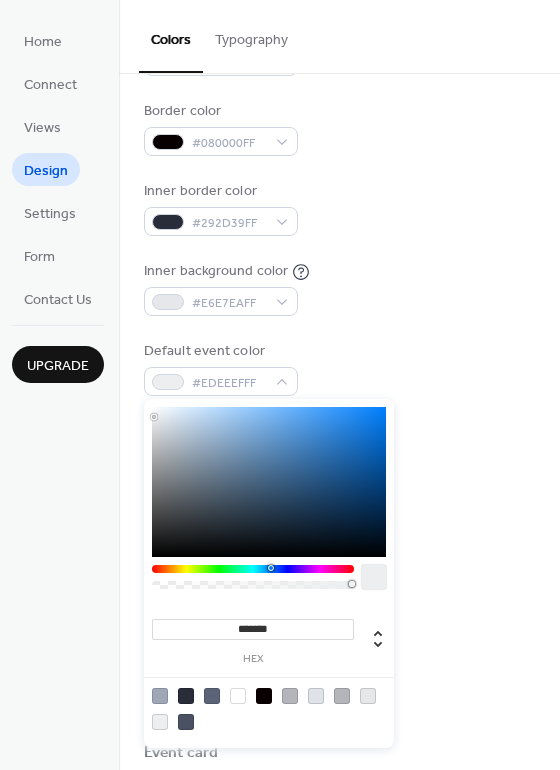 type on "*******" 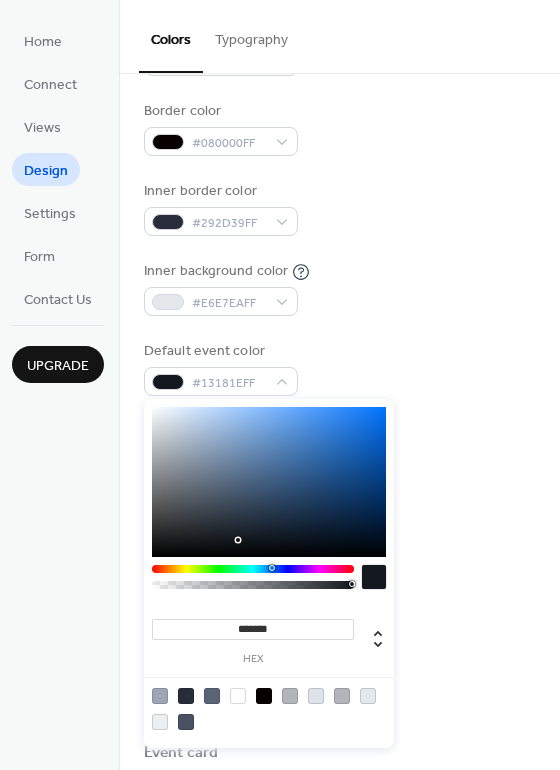 click at bounding box center [269, 482] 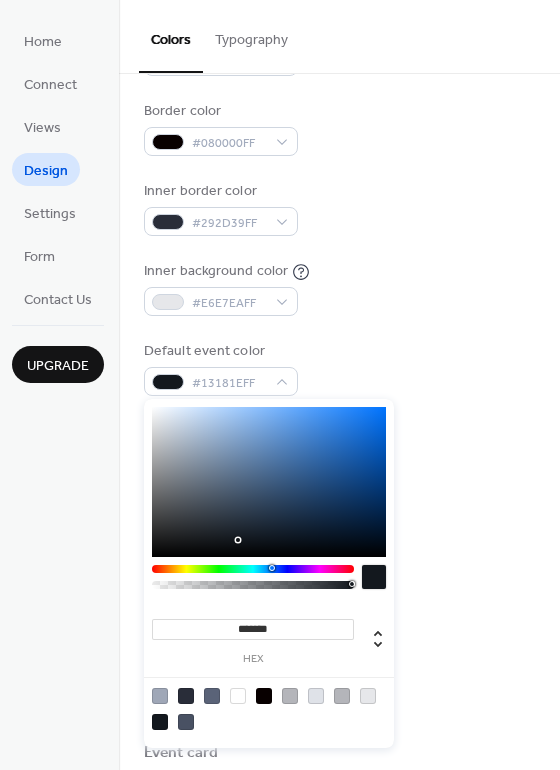click at bounding box center (269, 482) 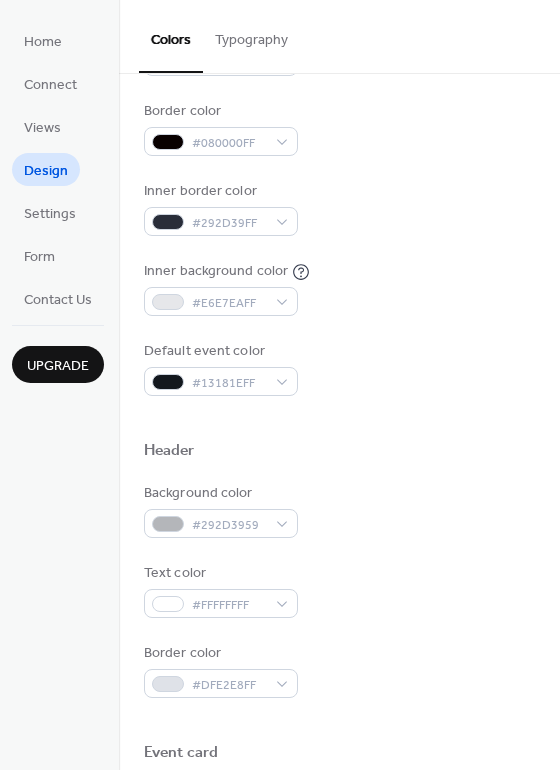 click on "Default event color #13181EFF" at bounding box center [339, 368] 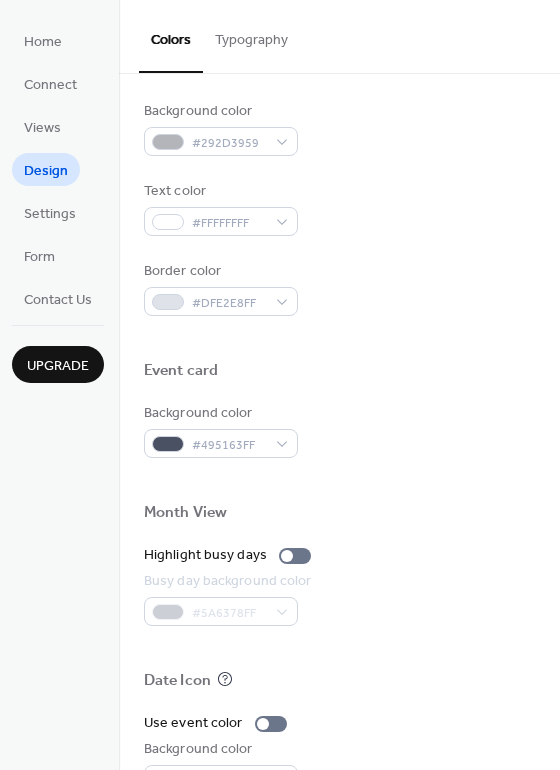 scroll, scrollTop: 740, scrollLeft: 0, axis: vertical 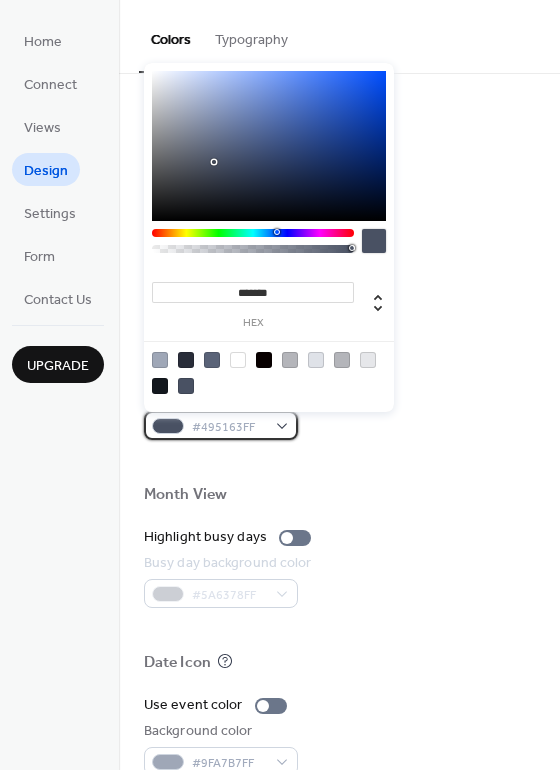 click on "#495163FF" at bounding box center [221, 425] 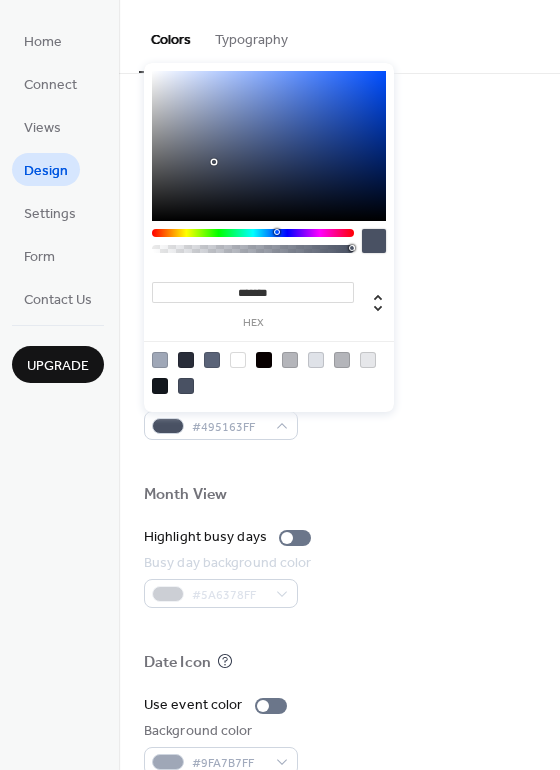 click at bounding box center [238, 360] 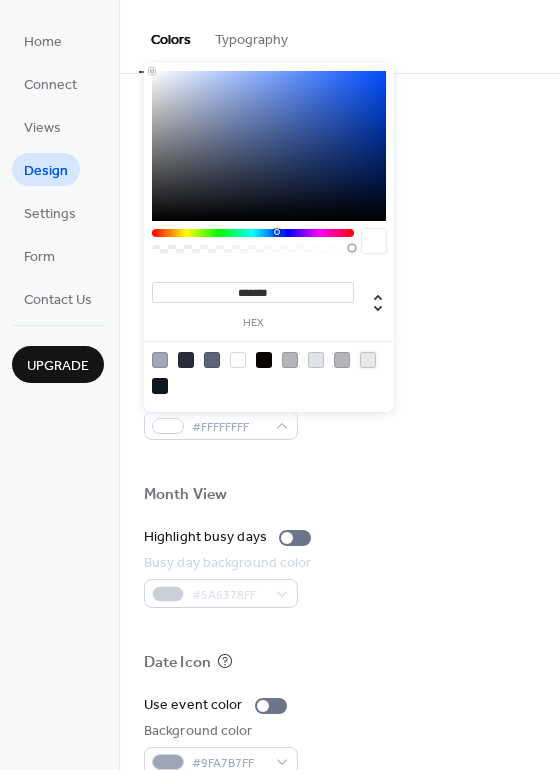 click at bounding box center [368, 360] 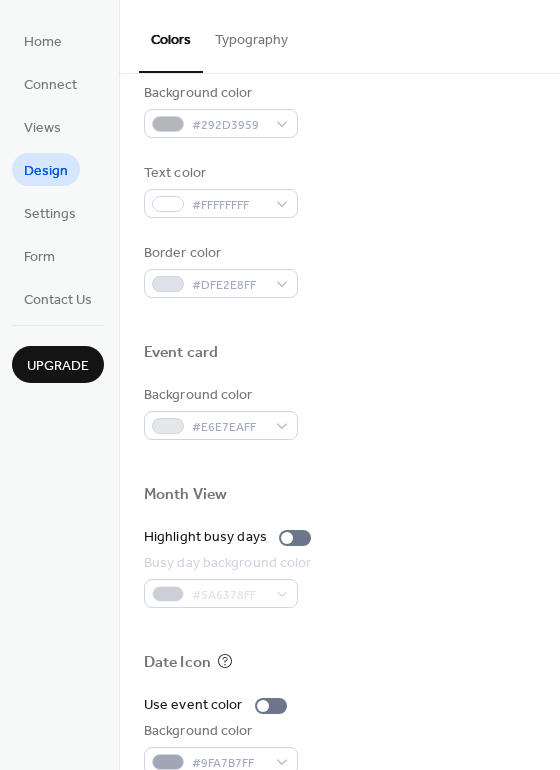 click on "Background color #E6E7EAFF" at bounding box center [339, 412] 